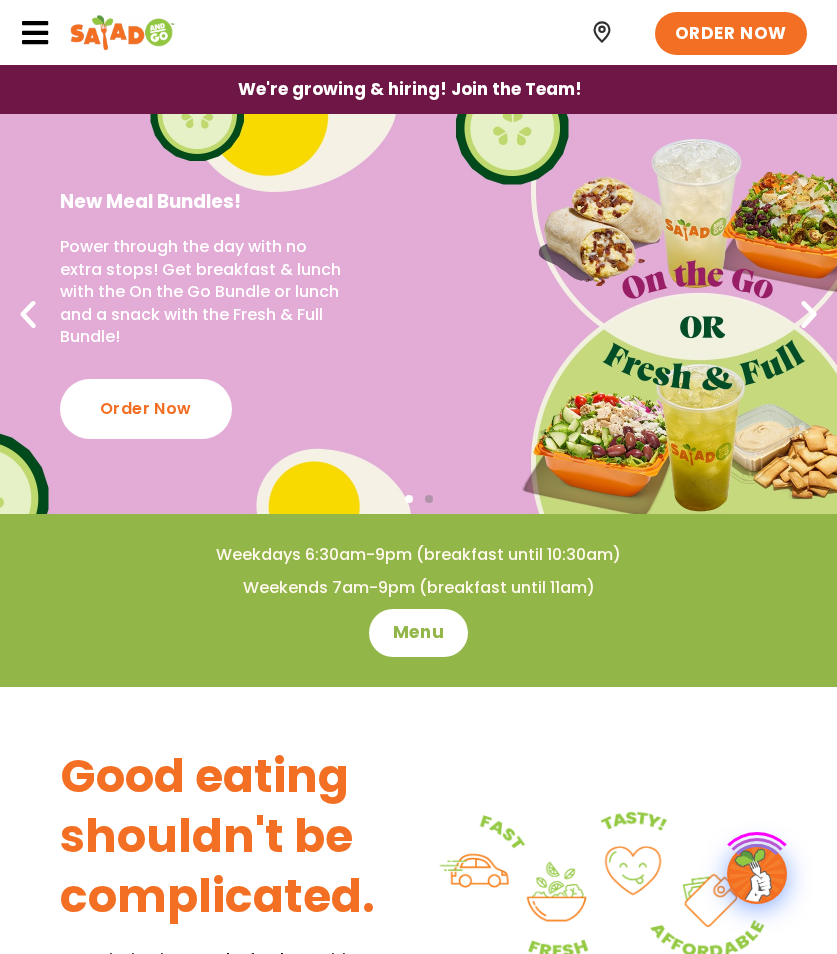 scroll, scrollTop: 0, scrollLeft: 0, axis: both 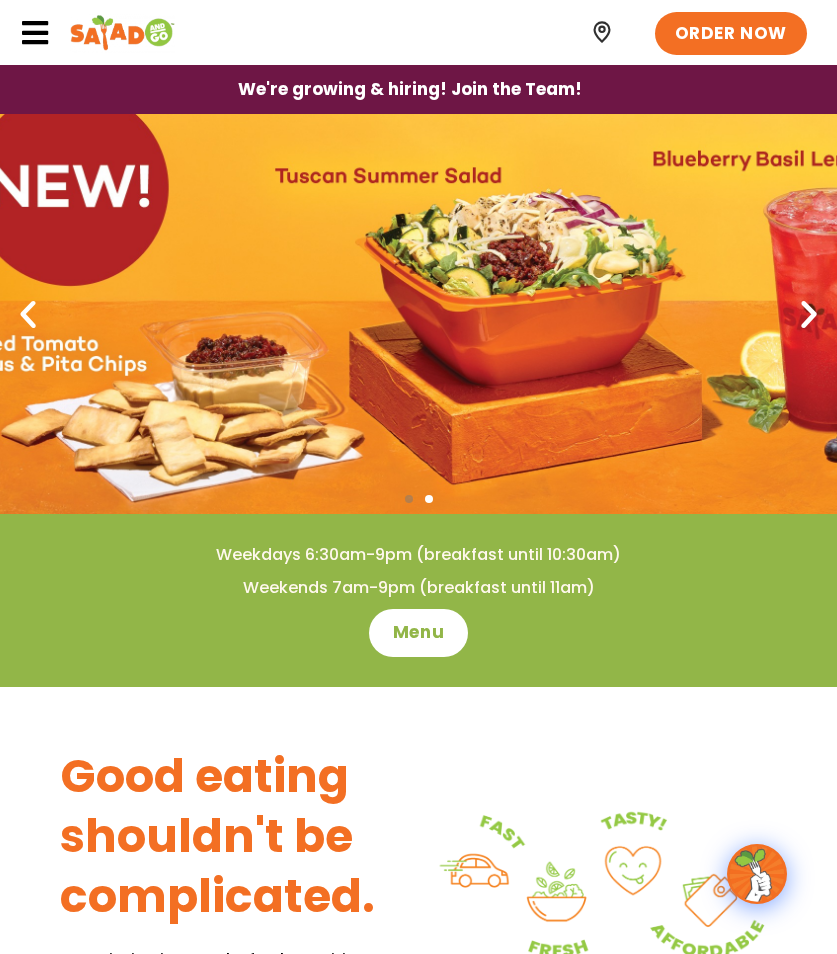 drag, startPoint x: 813, startPoint y: 323, endPoint x: 941, endPoint y: 359, distance: 132.96616 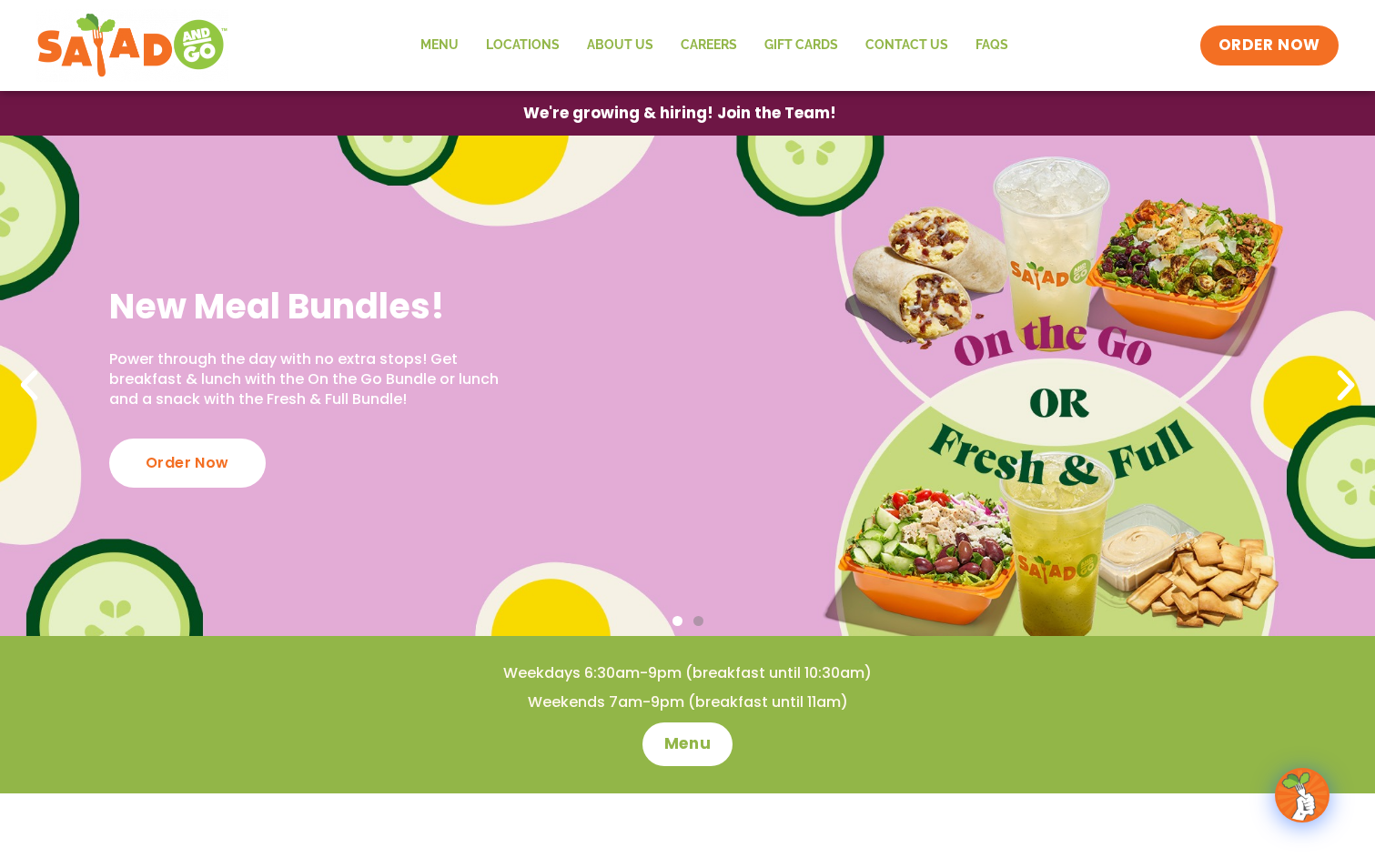 click on "Menu Locations About Us Careers GIFT CARDS Contact Us FAQs     Menu Menu Locations About Us Careers GIFT CARDS Contact Us FAQs       ORDER NOW" at bounding box center (687, 45) 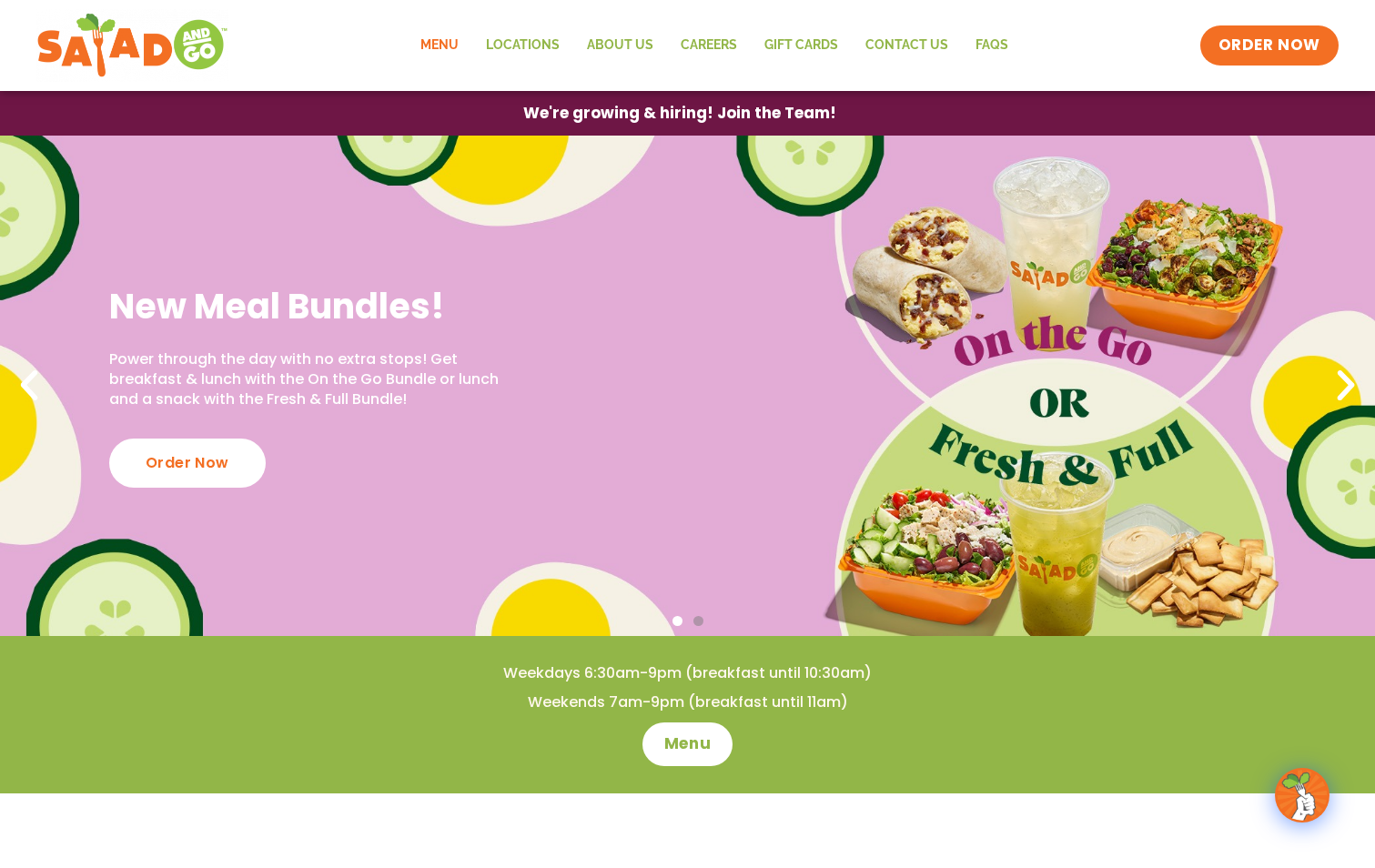click on "Menu" 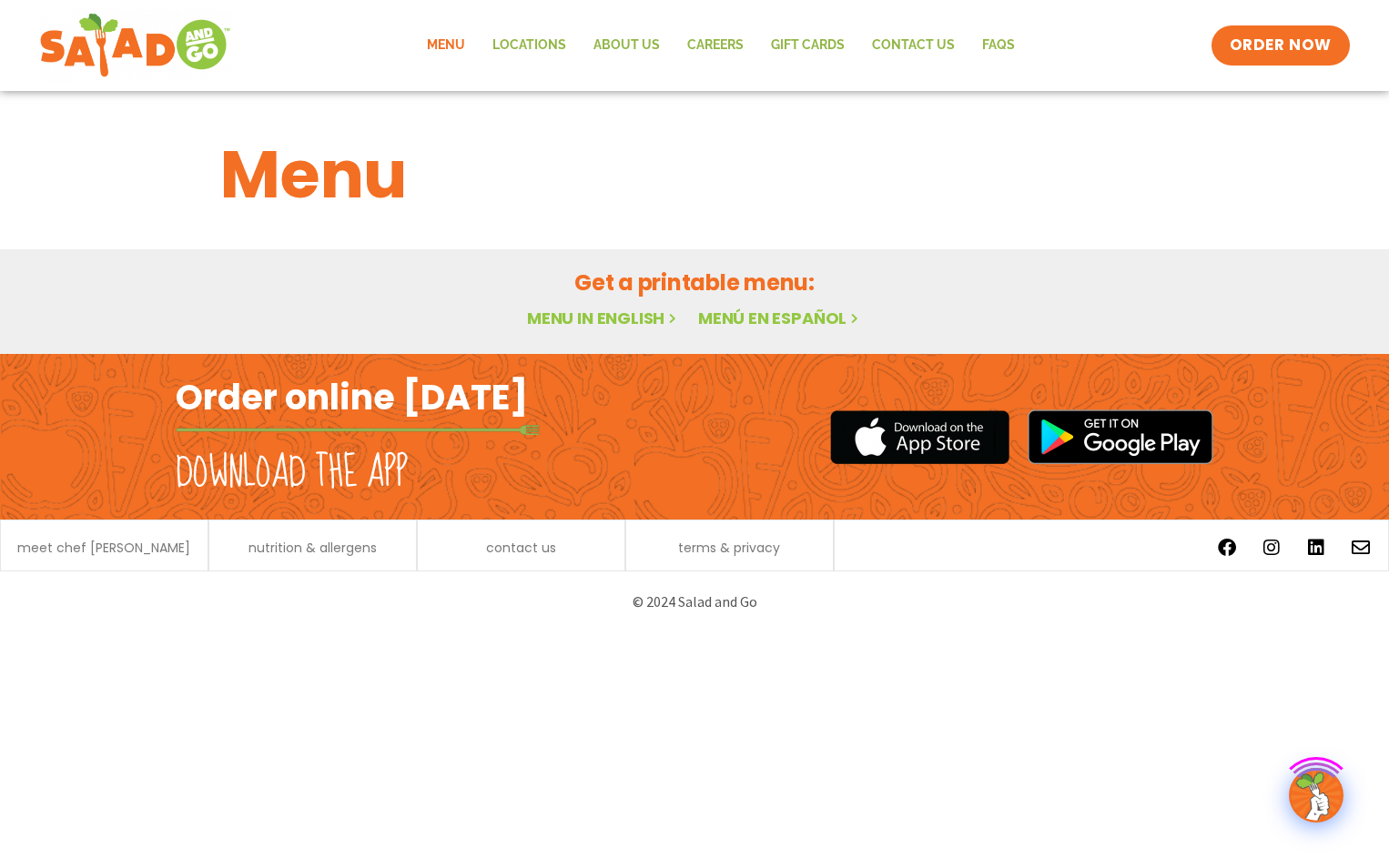 scroll, scrollTop: 0, scrollLeft: 0, axis: both 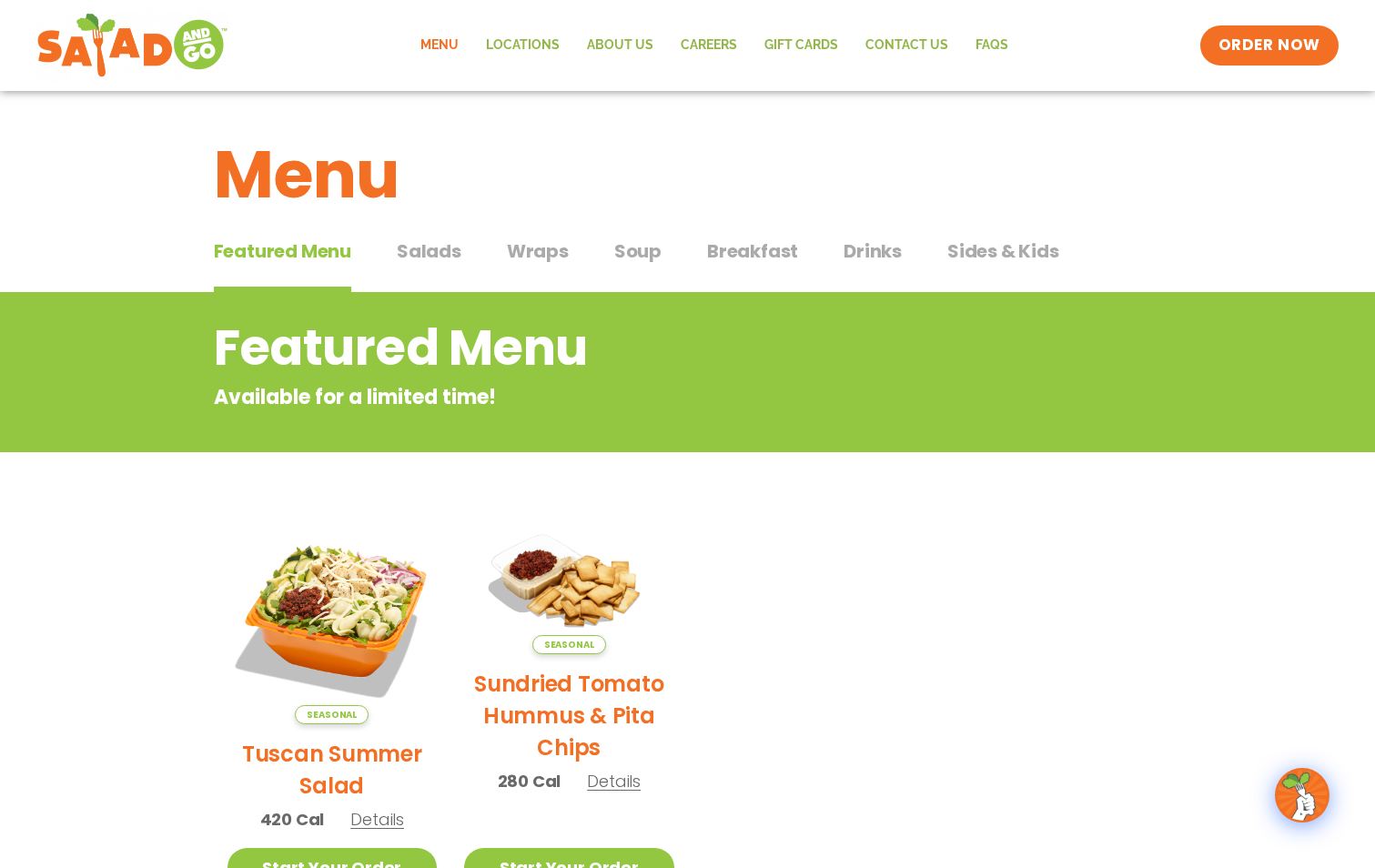 click on "Salads" at bounding box center [429, 251] 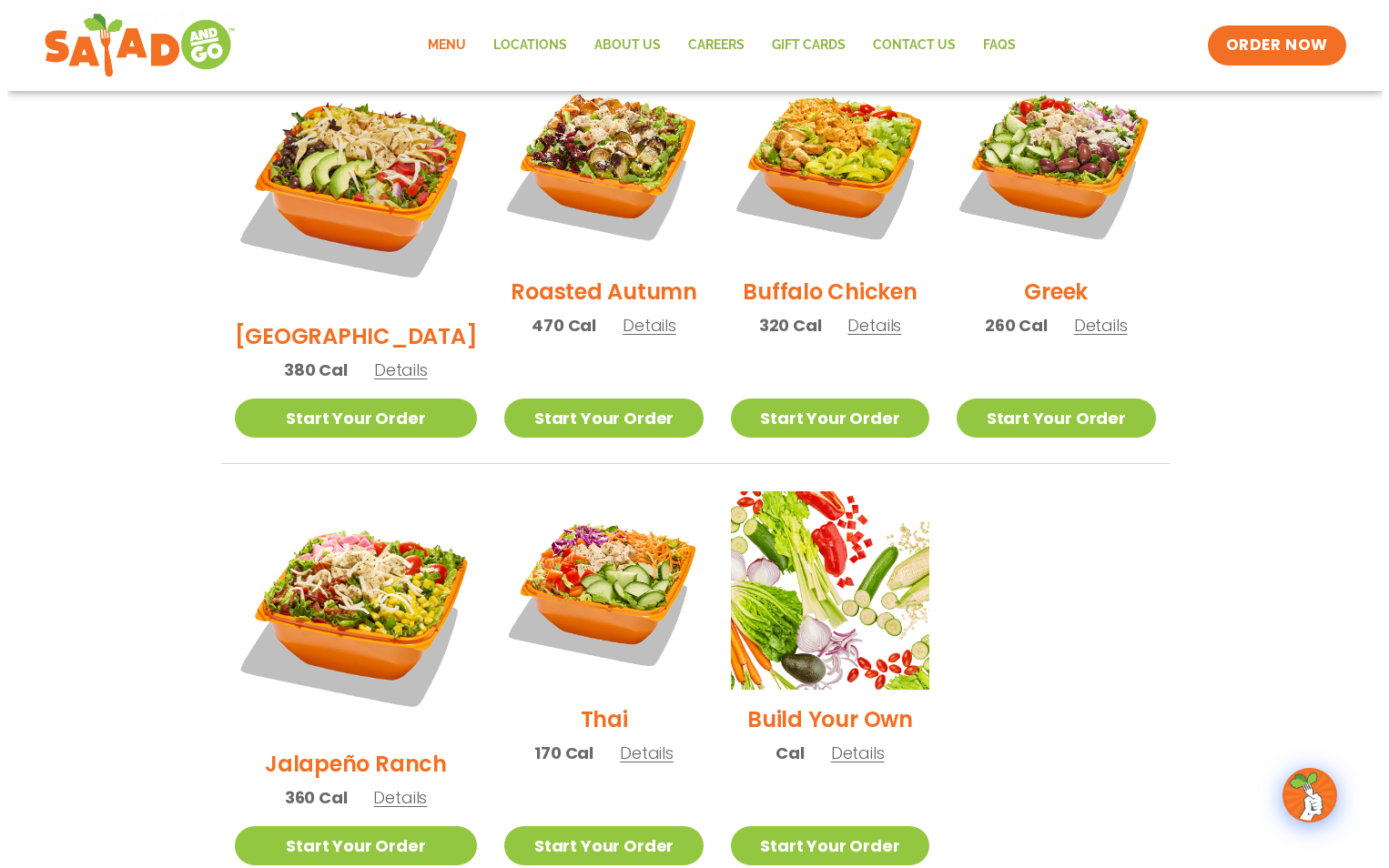 scroll, scrollTop: 1001, scrollLeft: 0, axis: vertical 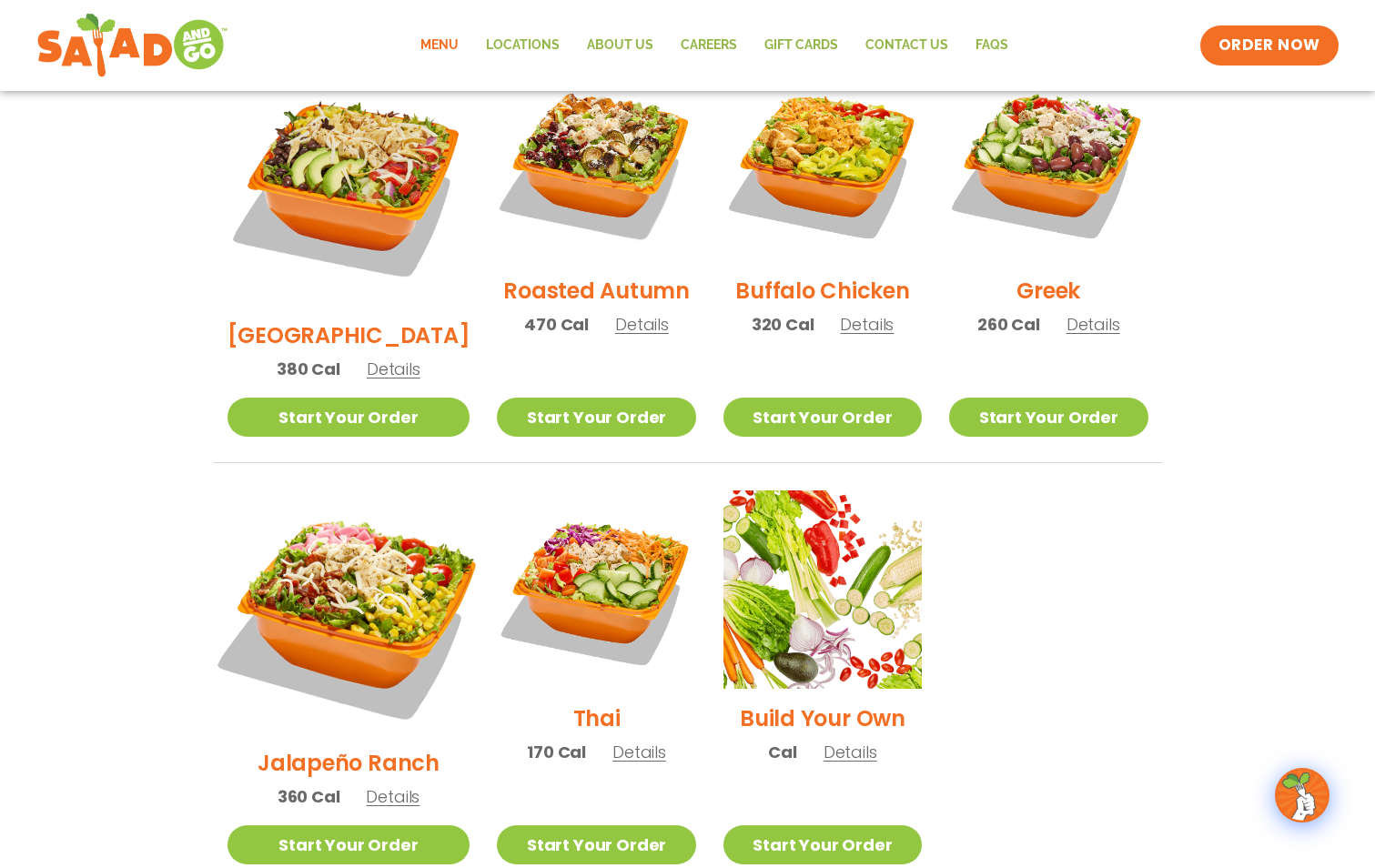 click at bounding box center [348, 611] 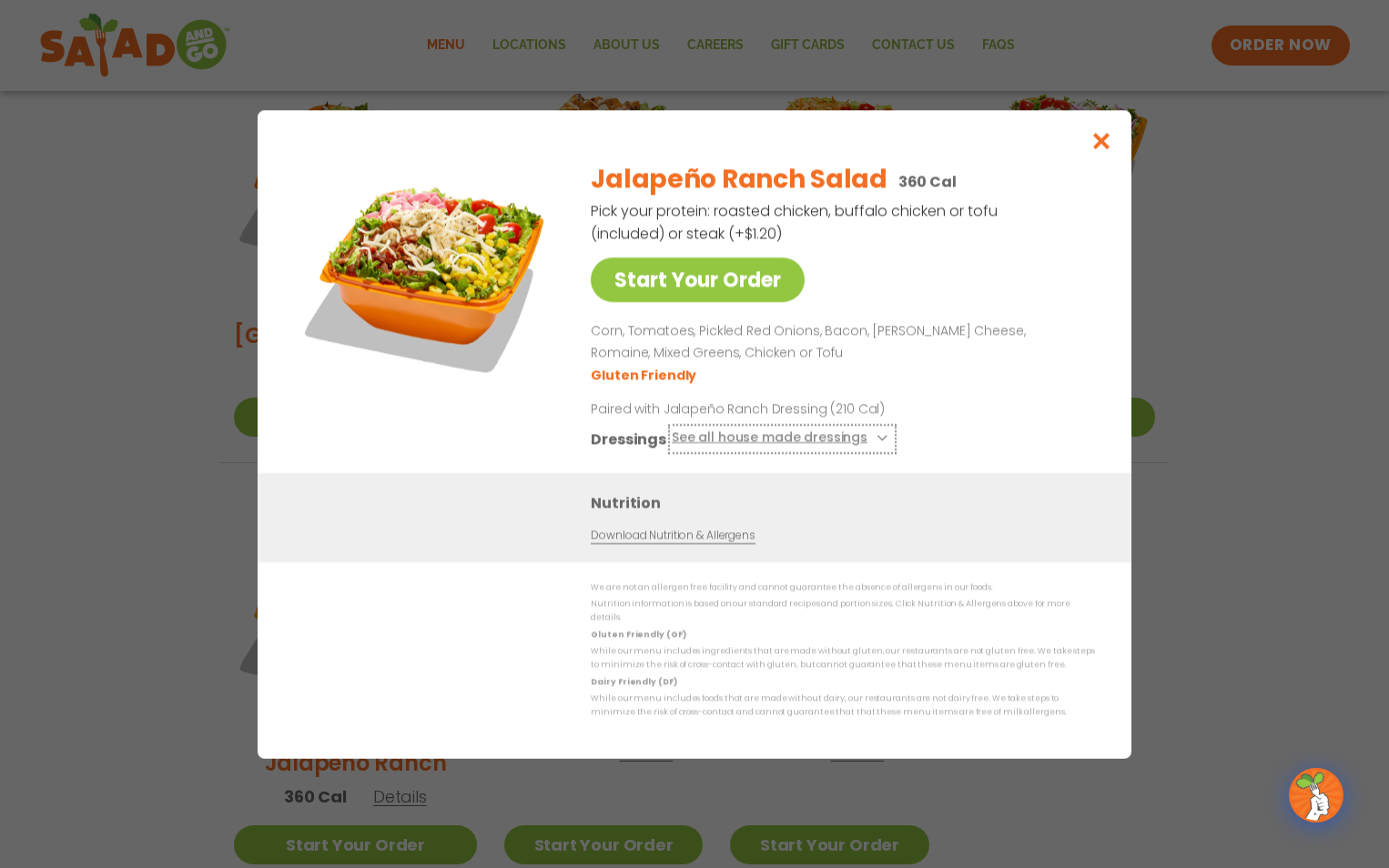 click on "See all house made dressings" at bounding box center (782, 438) 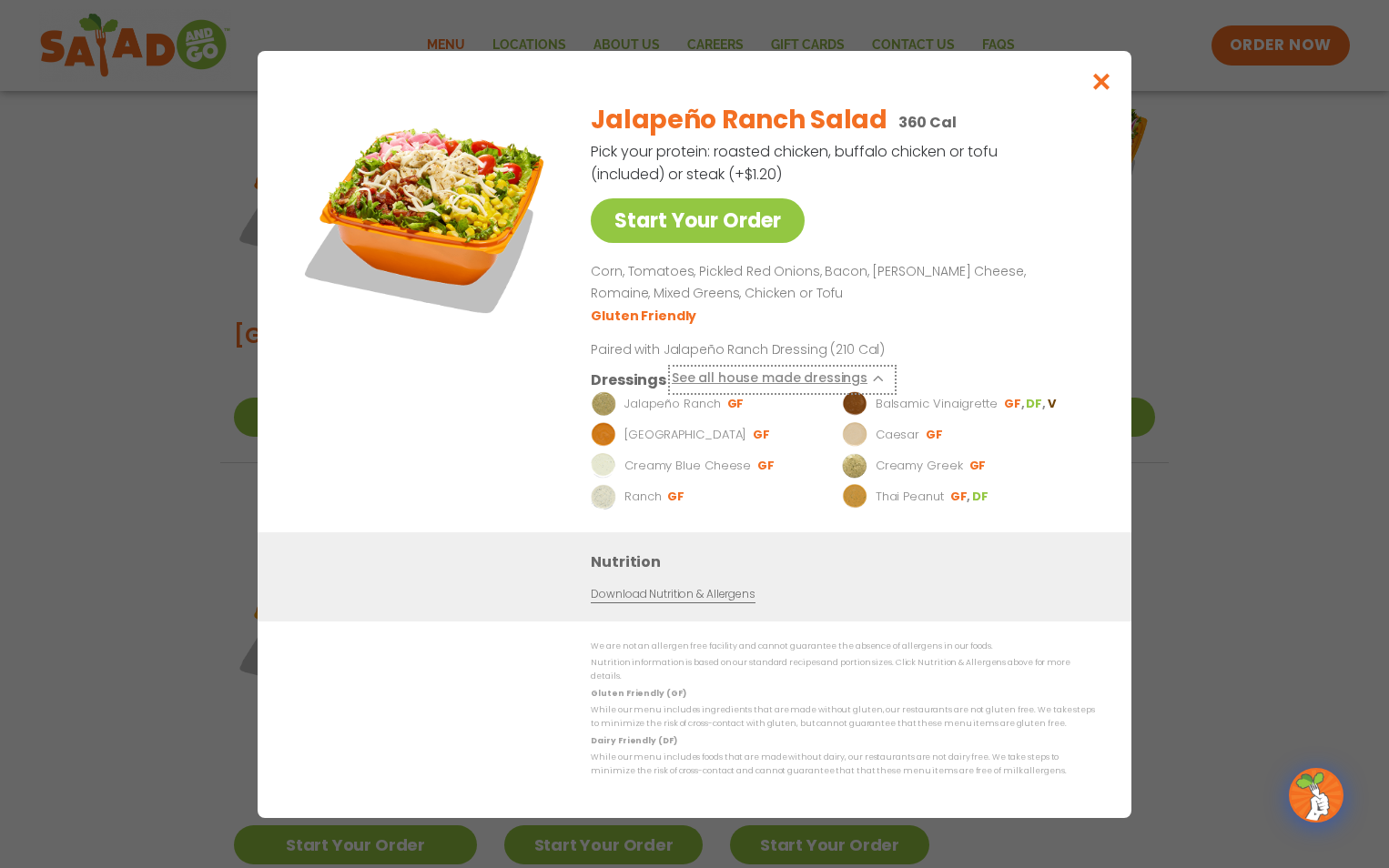 click on "See all house made dressings" at bounding box center (782, 378) 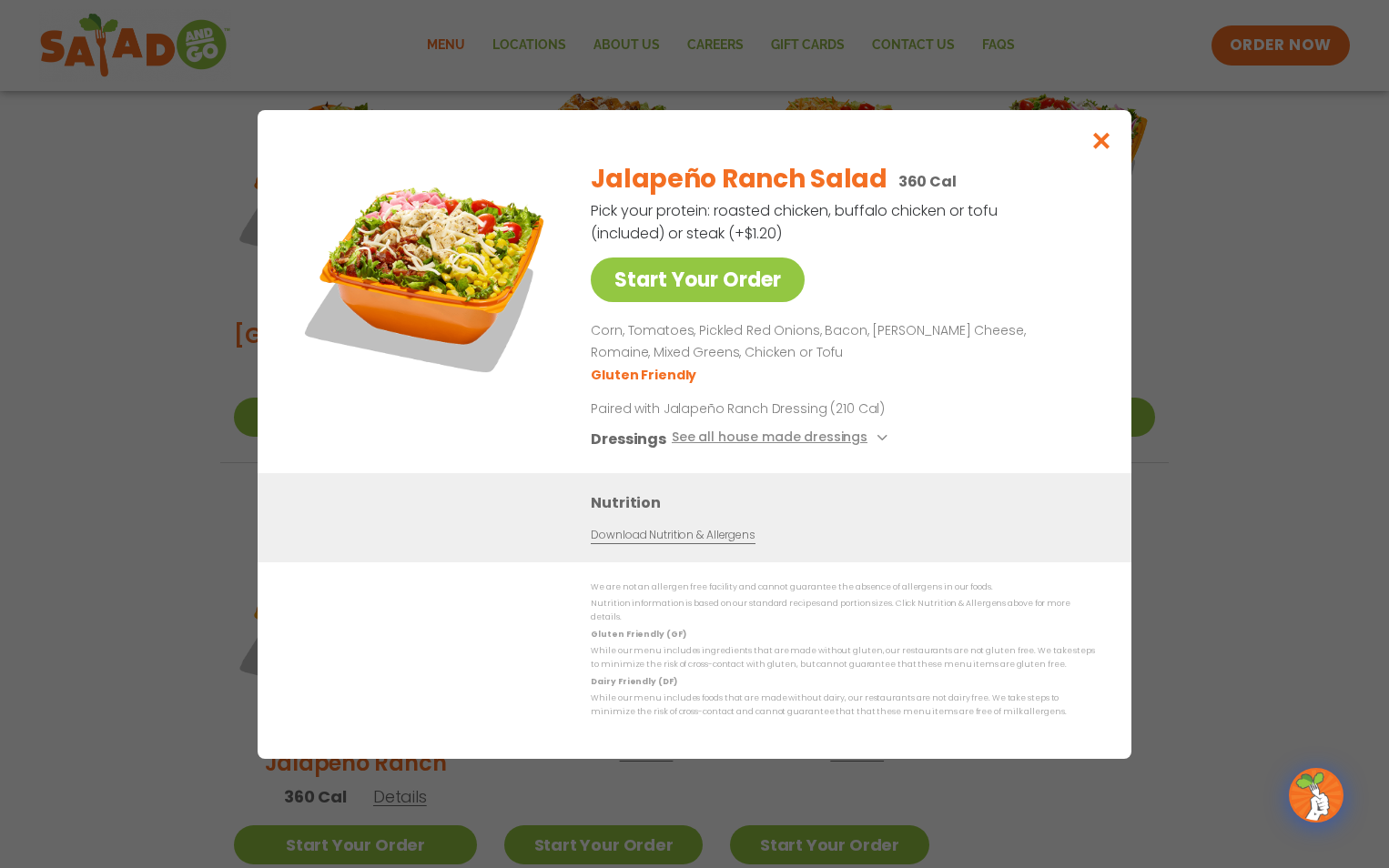 click on "Download Nutrition & Allergens" at bounding box center (673, 534) 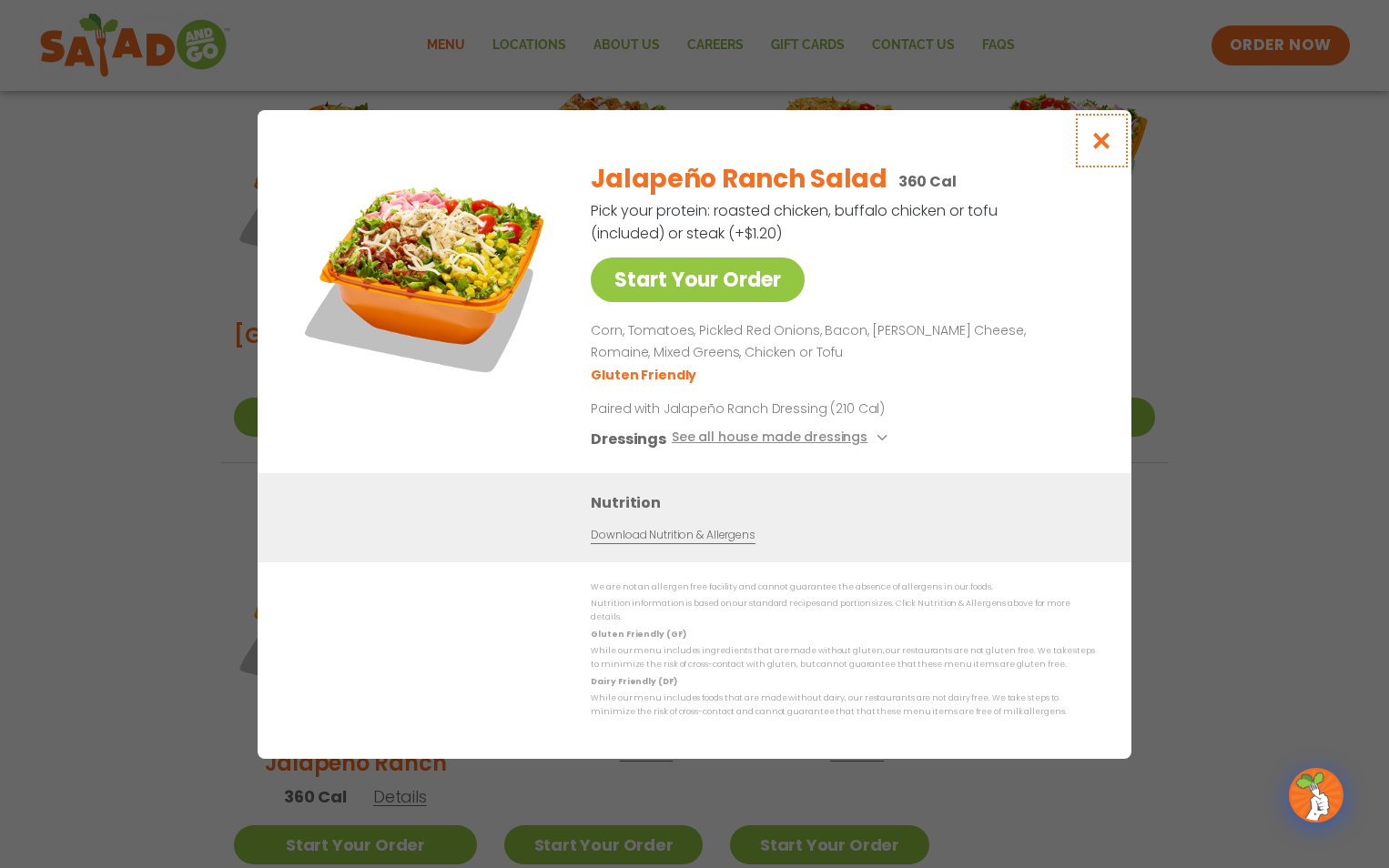 drag, startPoint x: 1099, startPoint y: 148, endPoint x: 1172, endPoint y: 145, distance: 73.06162 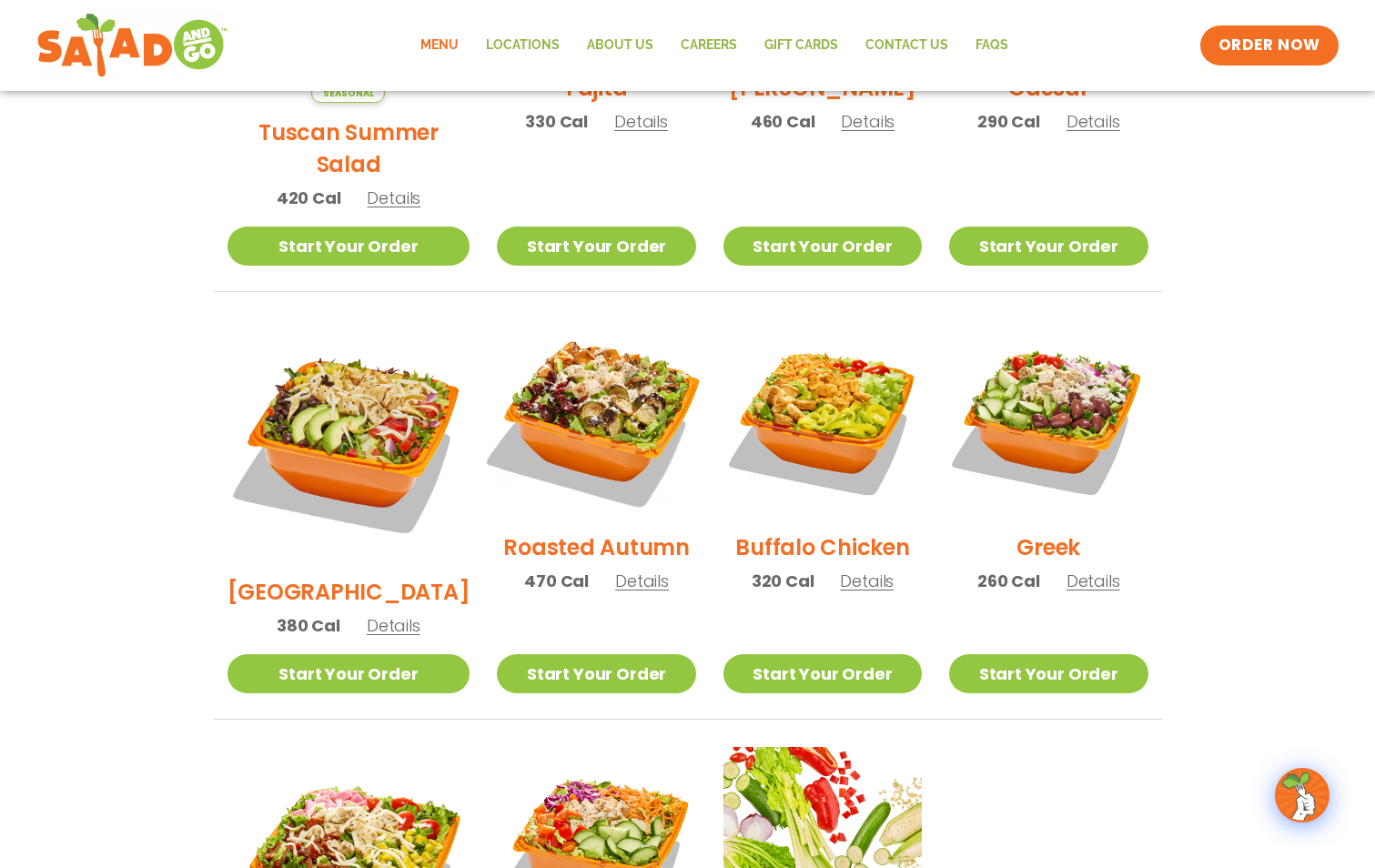 scroll, scrollTop: 742, scrollLeft: 0, axis: vertical 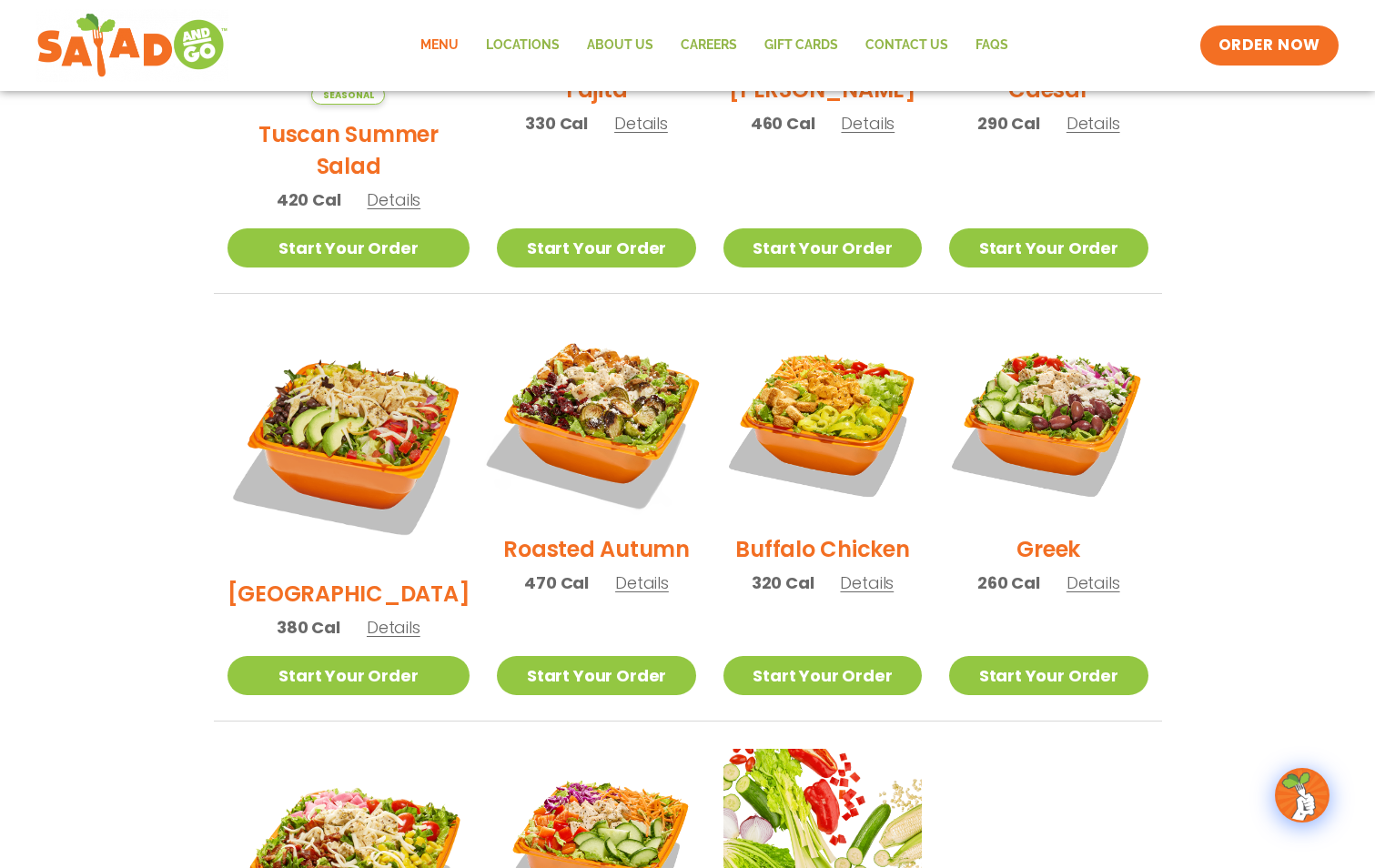 click at bounding box center (596, 420) 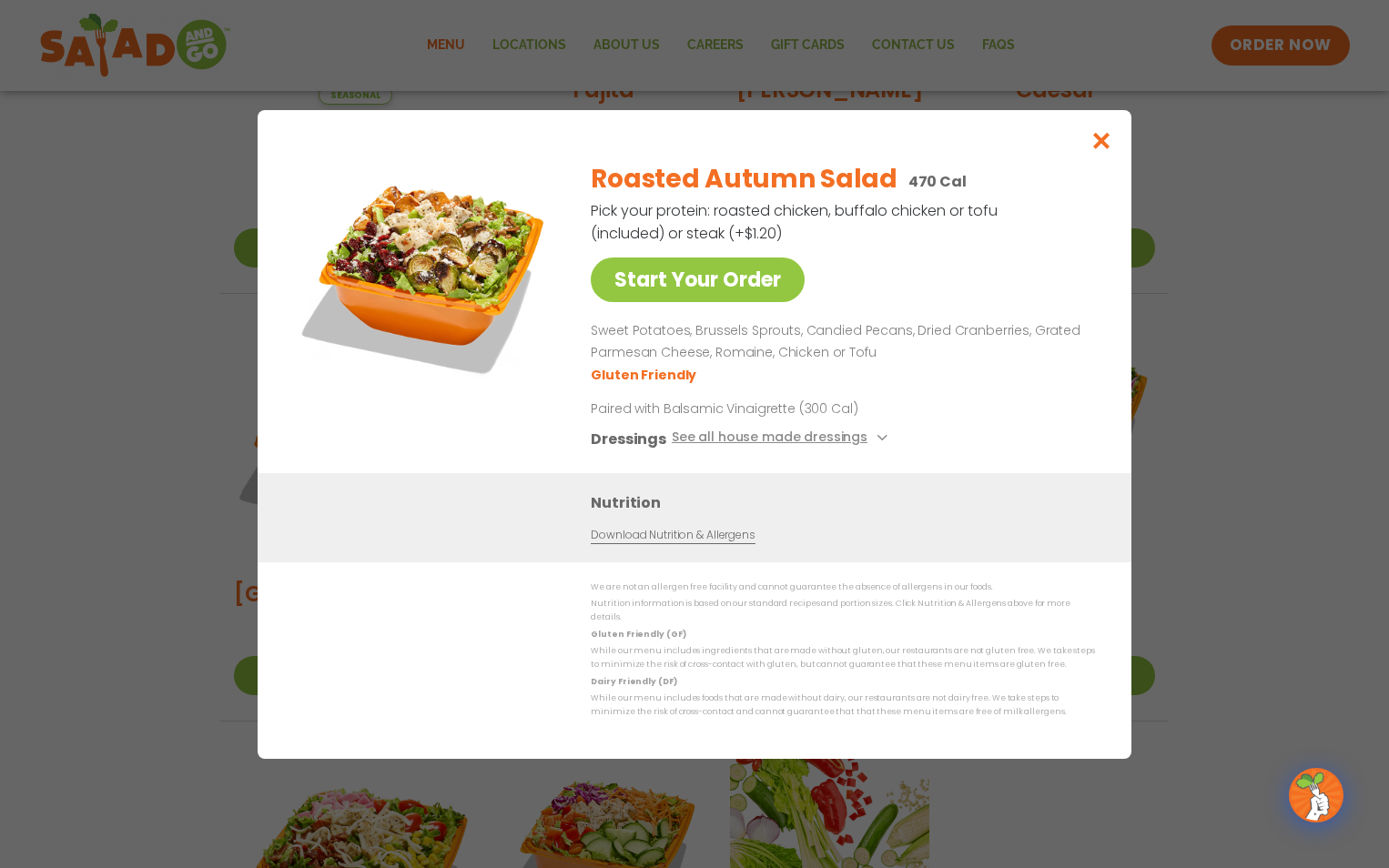 click at bounding box center (426, 274) 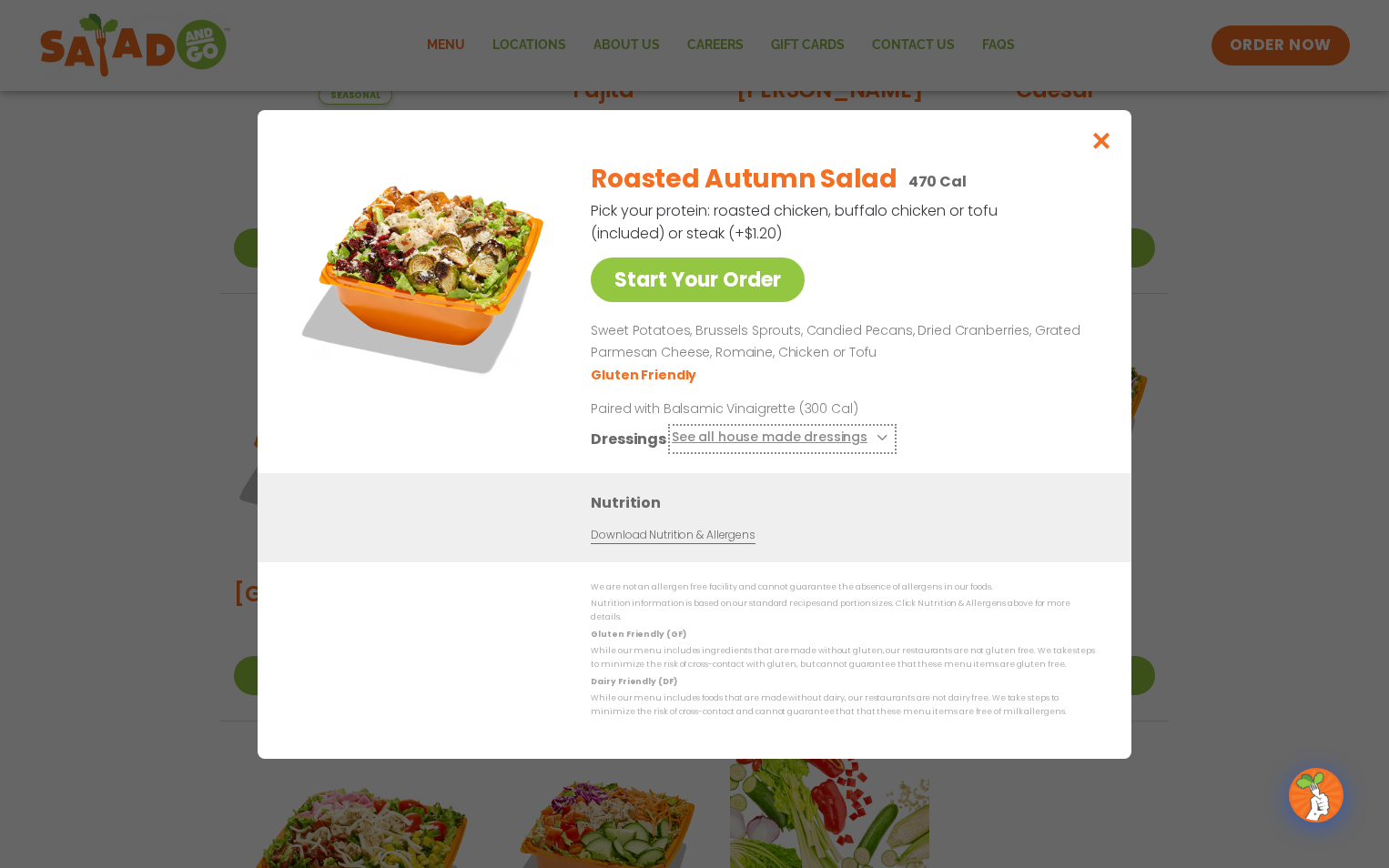 click on "See all house made dressings" at bounding box center (782, 438) 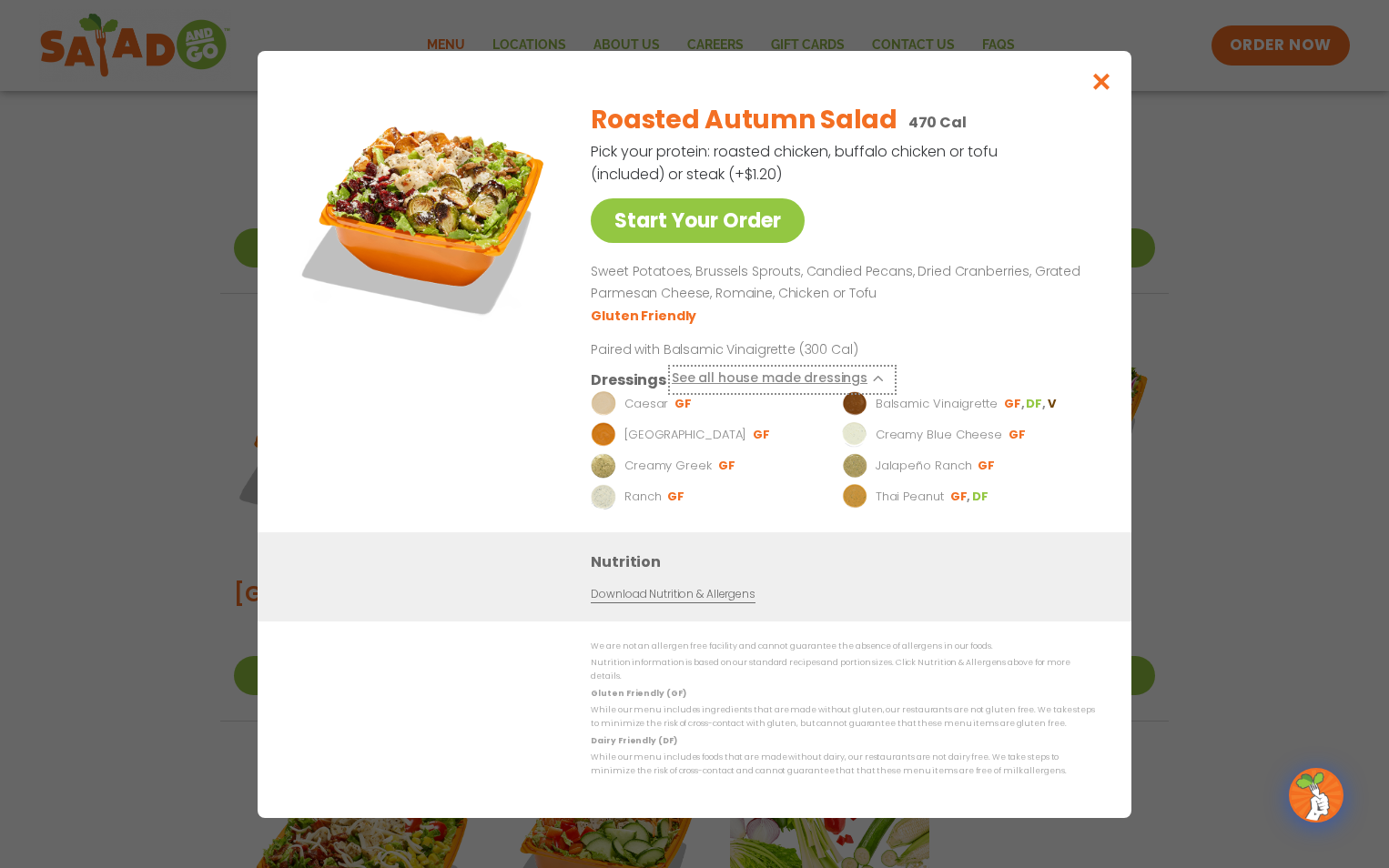 click on "See all house made dressings" at bounding box center [782, 378] 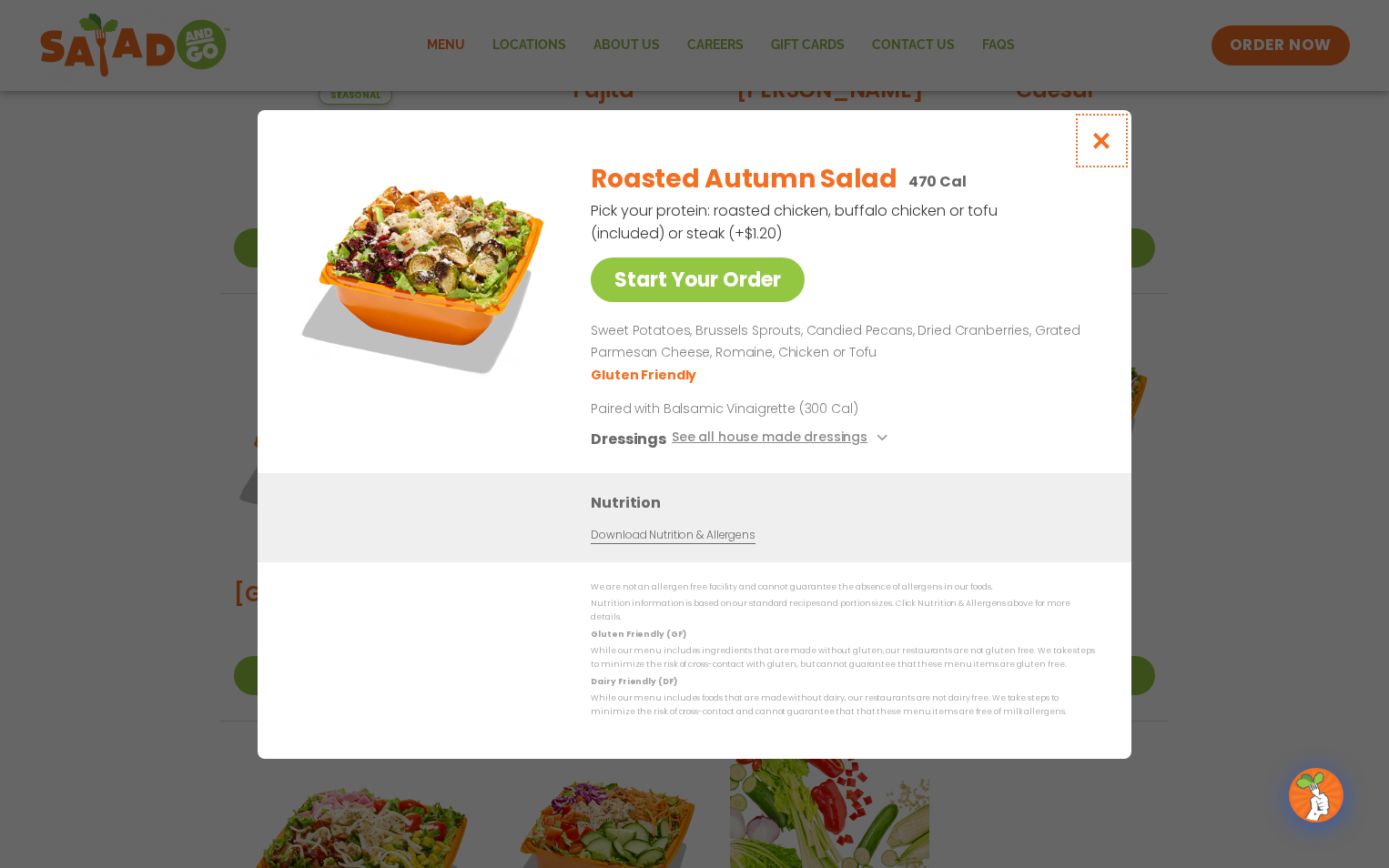 click at bounding box center [1101, 140] 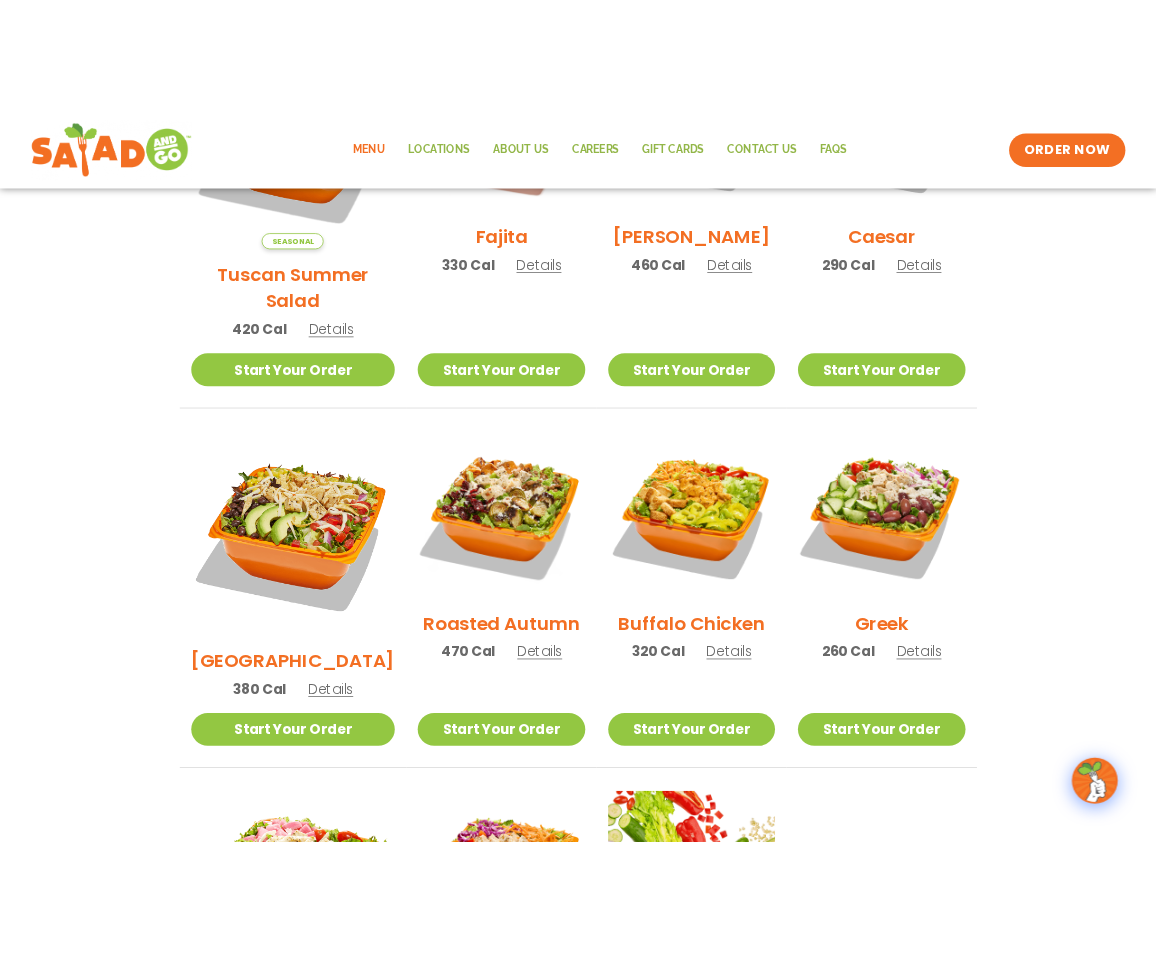 scroll, scrollTop: 716, scrollLeft: 0, axis: vertical 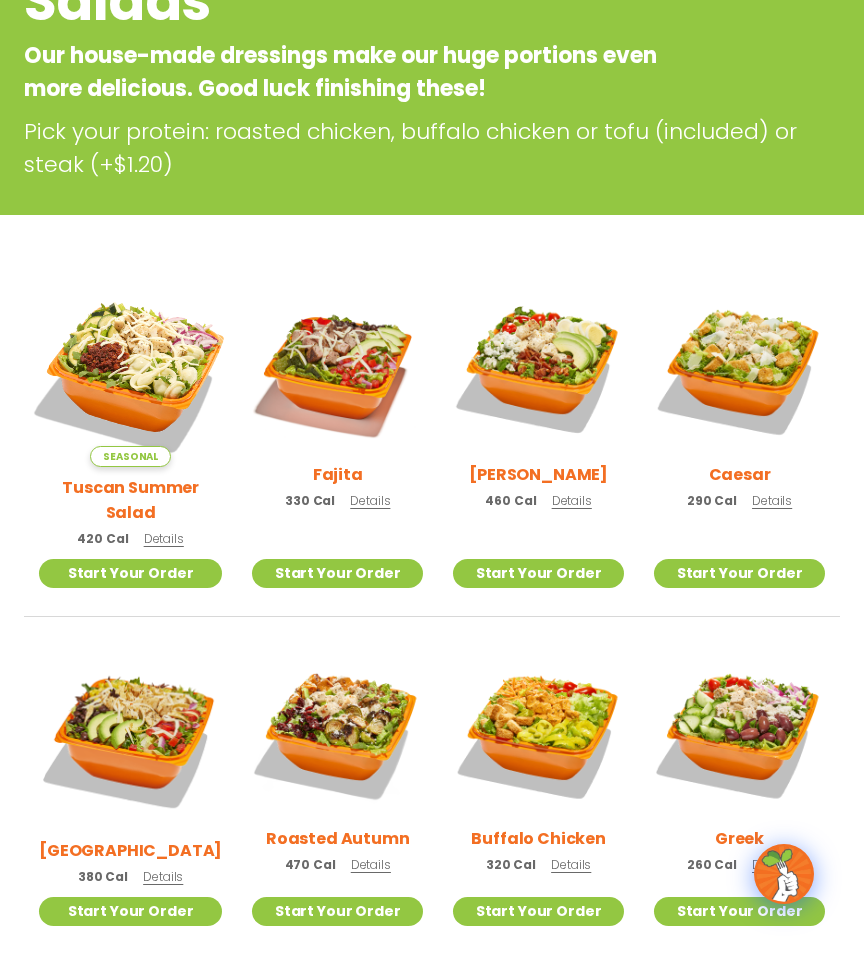 click at bounding box center (130, 374) 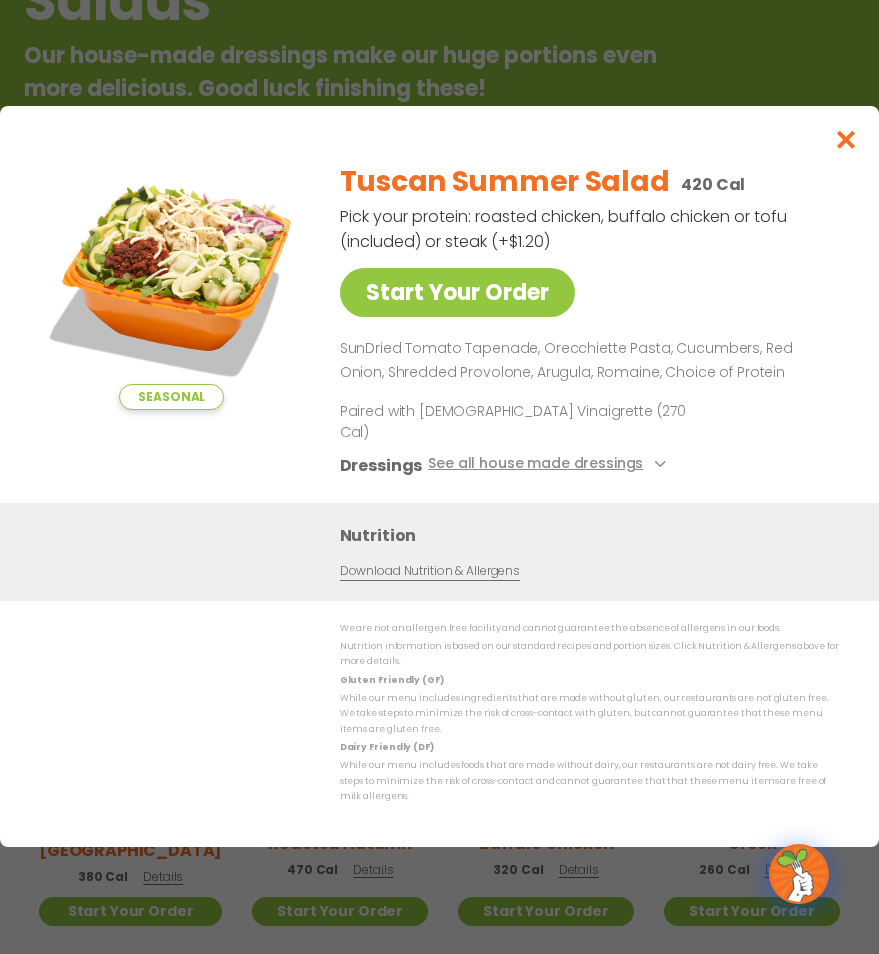 click at bounding box center (172, 278) 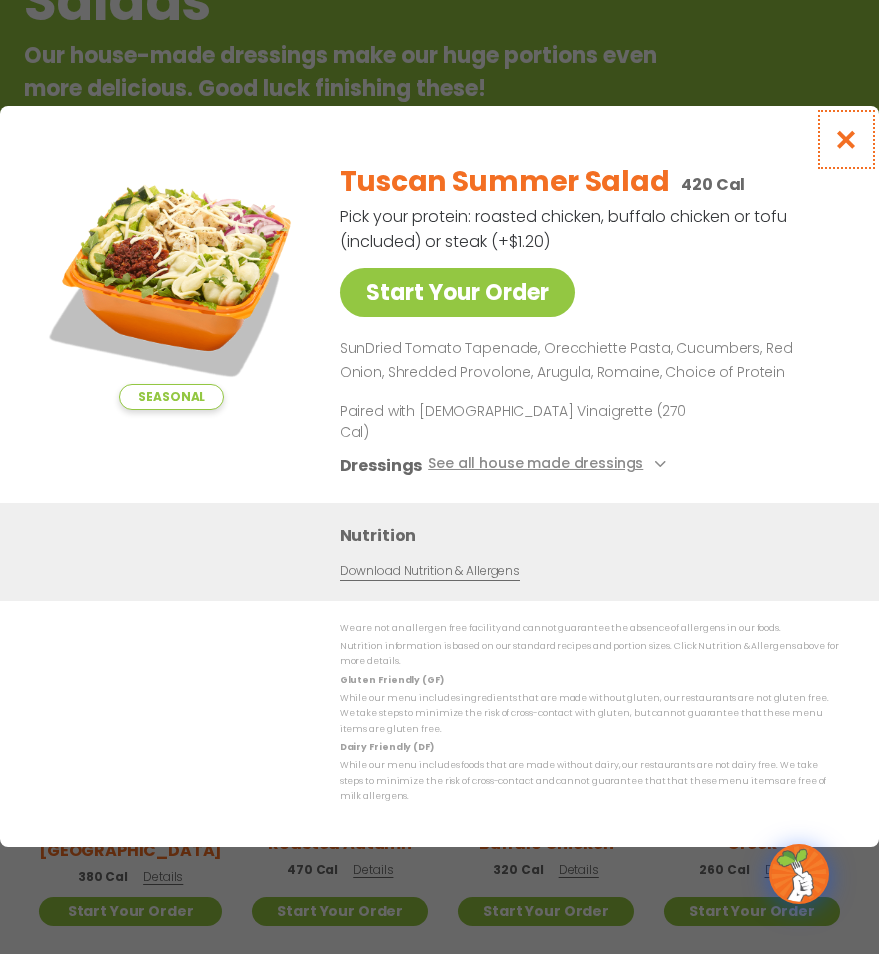 click at bounding box center (846, 139) 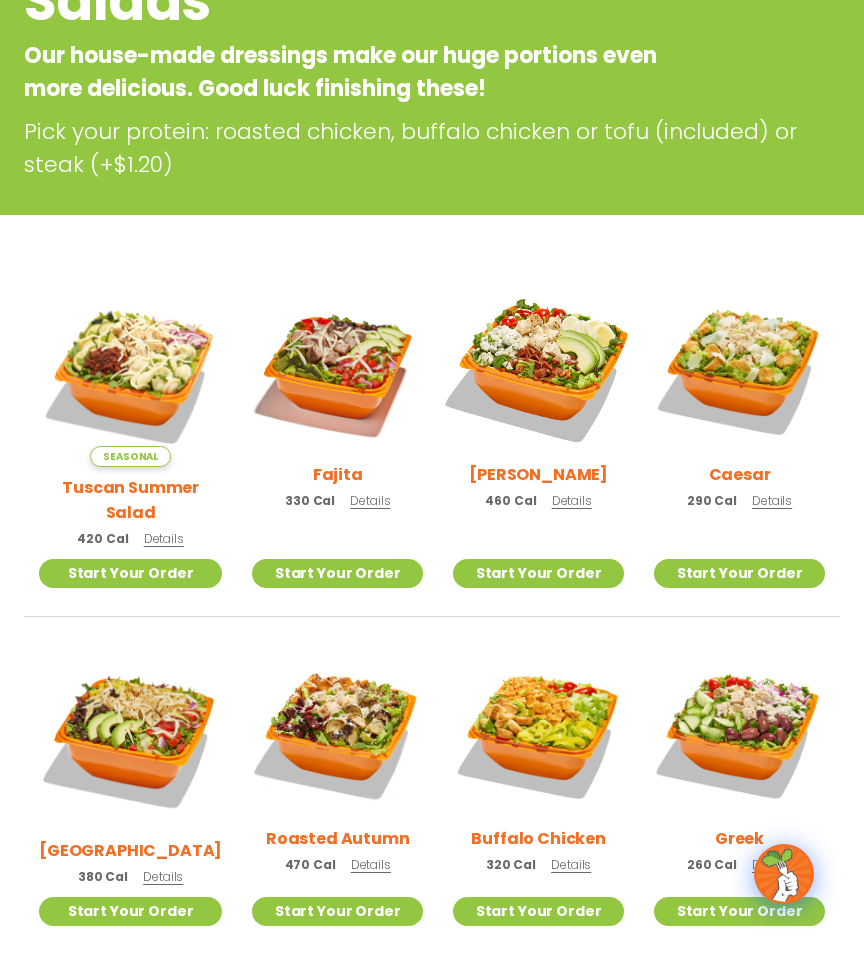 click at bounding box center [538, 368] 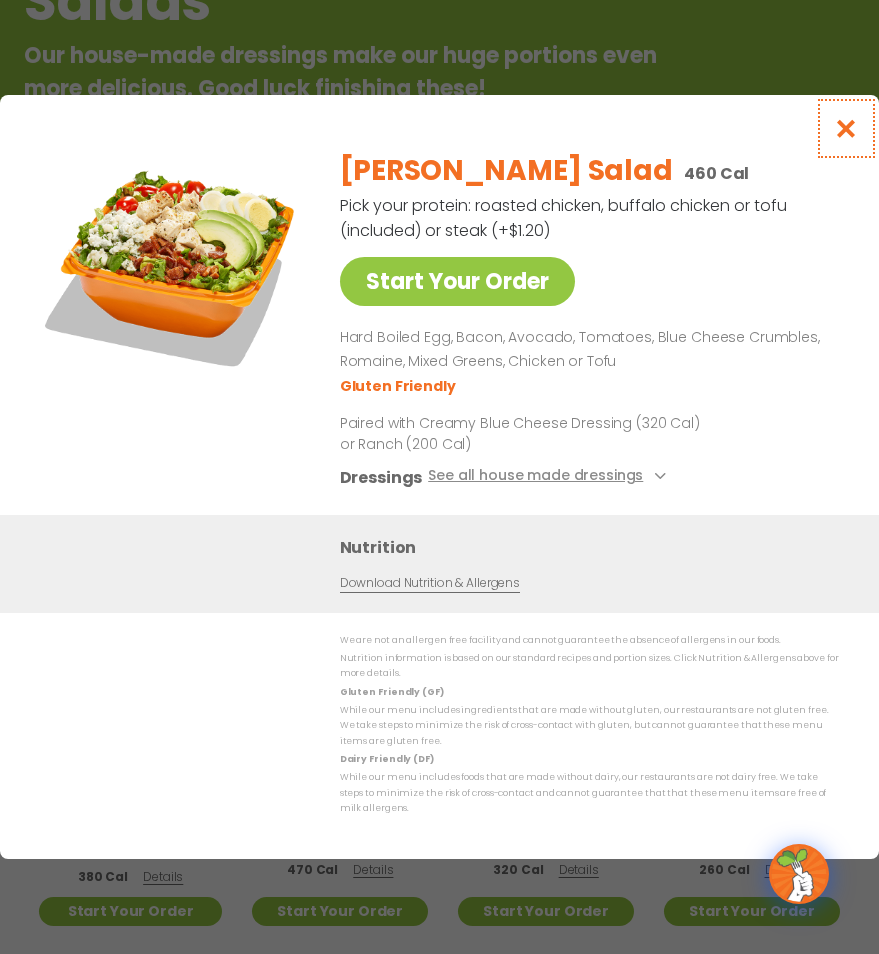 click at bounding box center [846, 128] 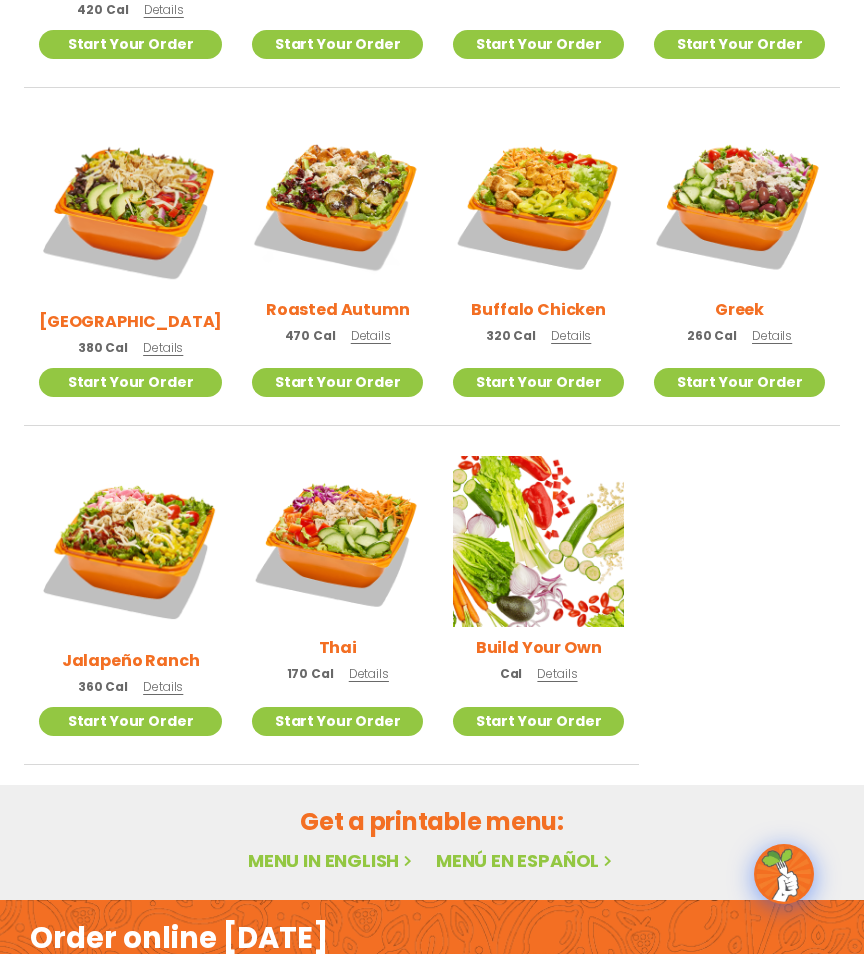 scroll, scrollTop: 468, scrollLeft: 0, axis: vertical 